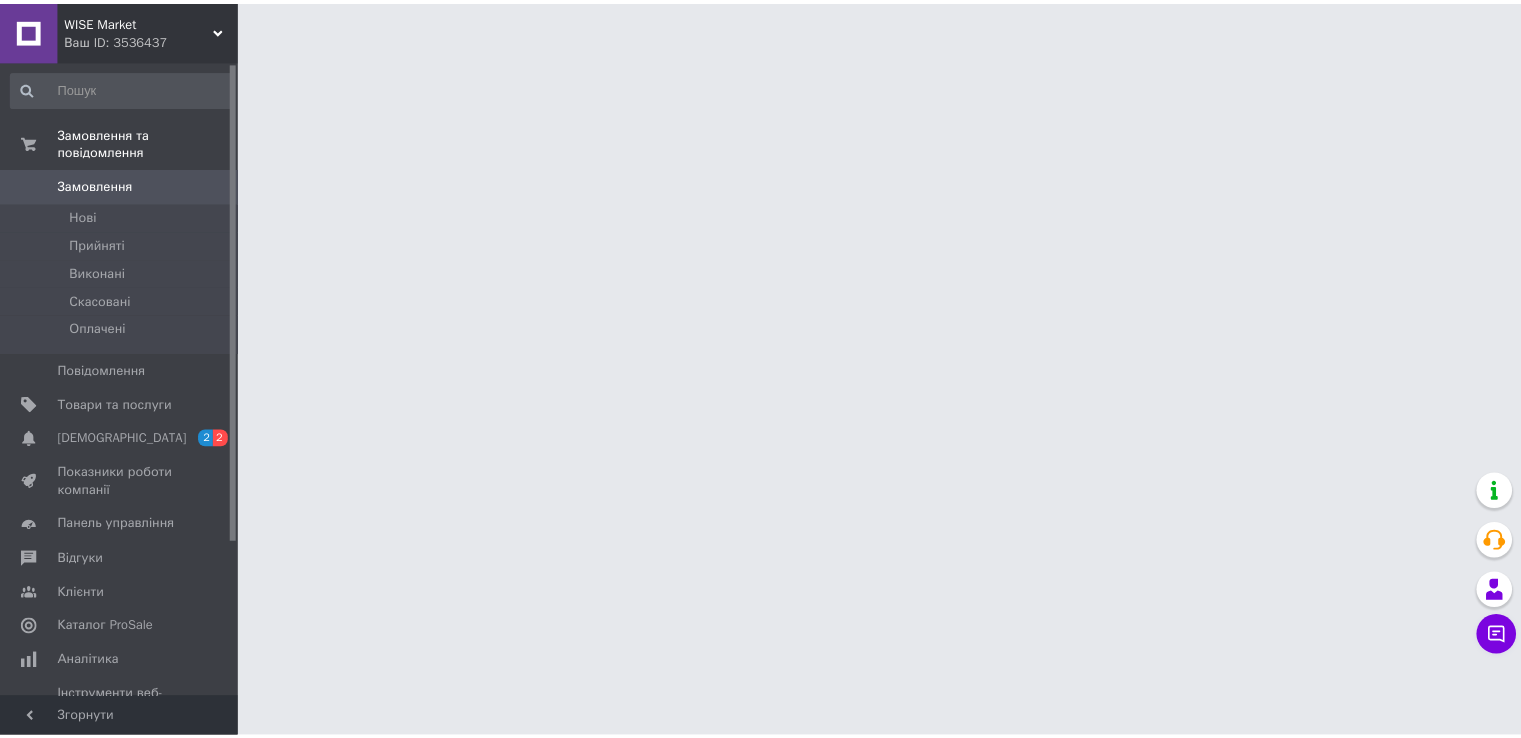 scroll, scrollTop: 0, scrollLeft: 0, axis: both 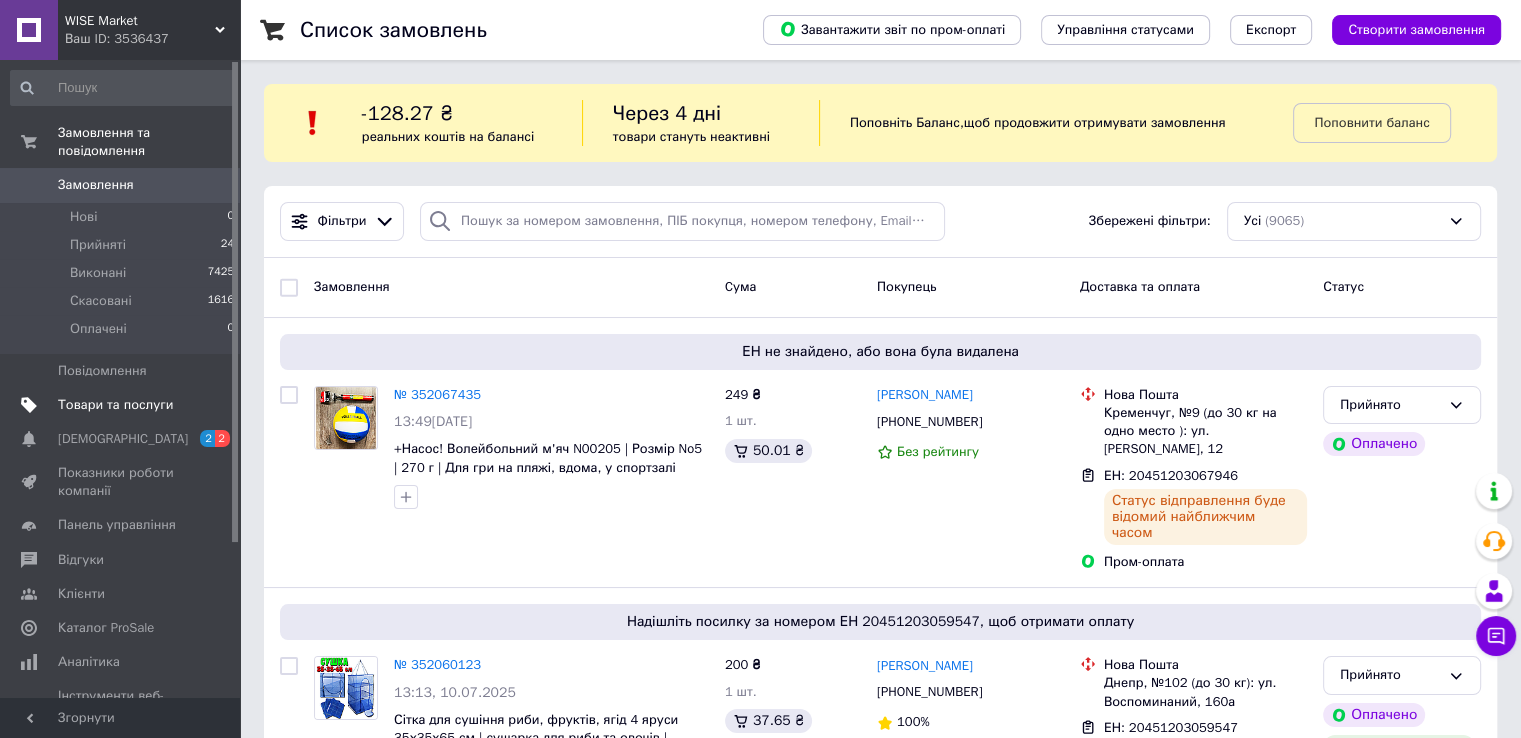 click on "Товари та послуги" at bounding box center [115, 405] 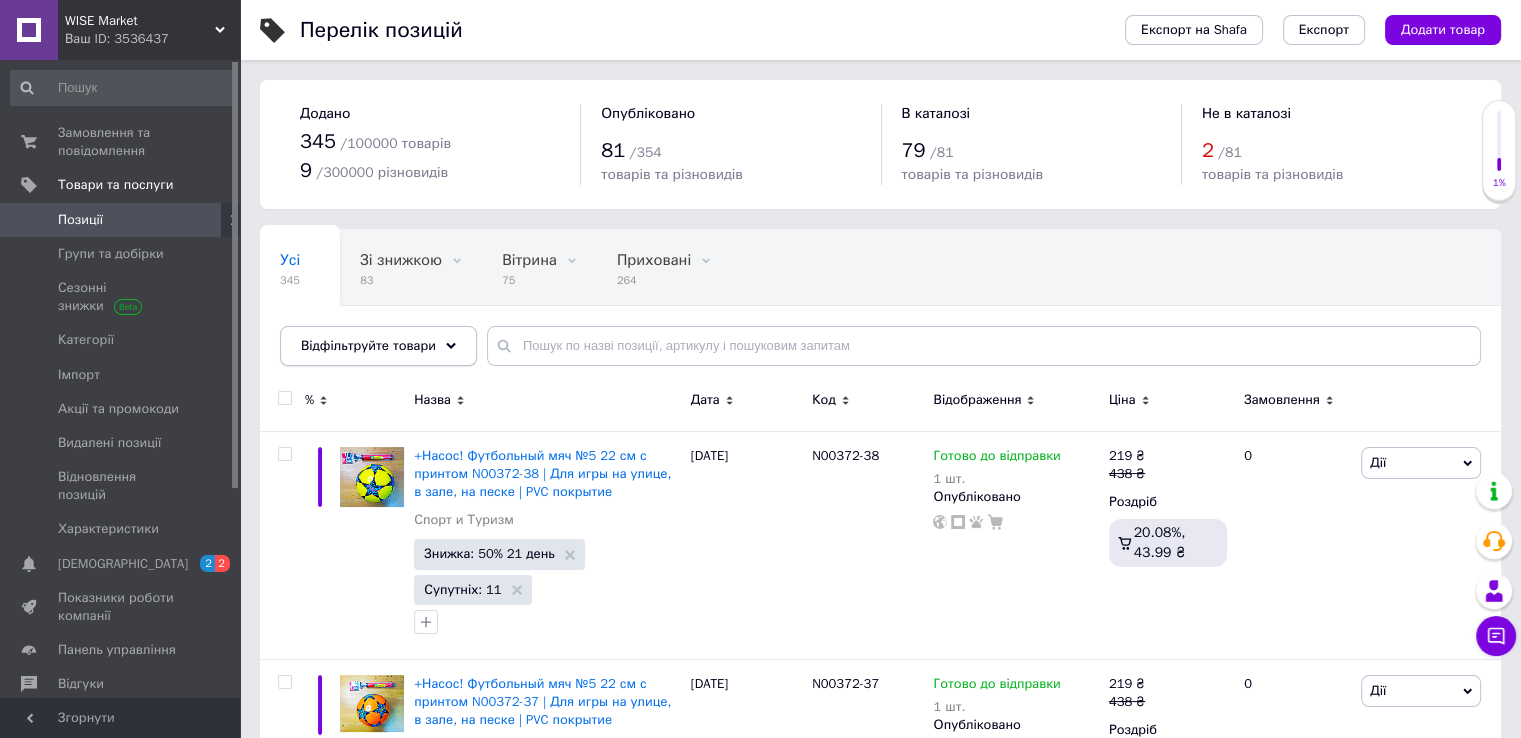 click on "Відфільтруйте товари" at bounding box center [368, 345] 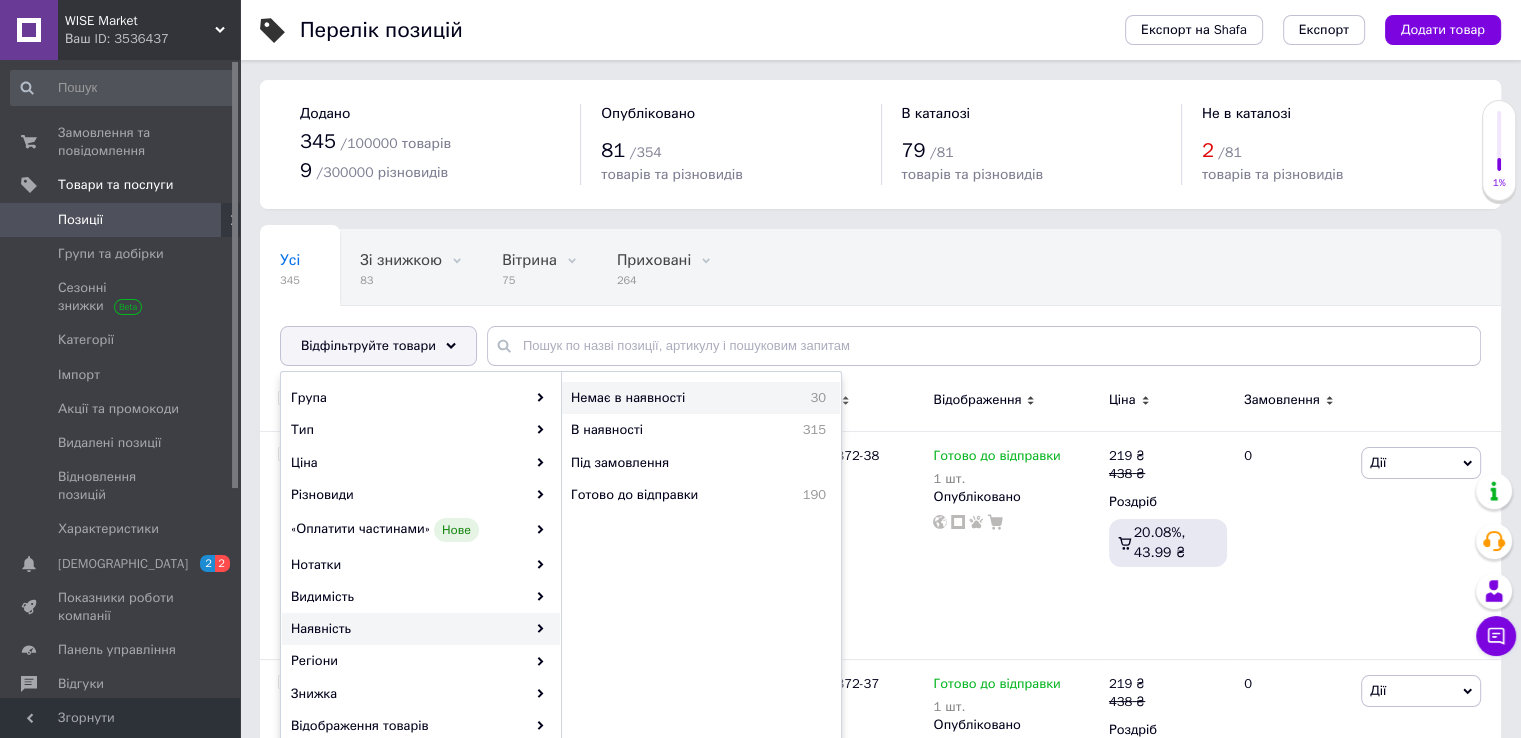 click on "Немає в наявності" at bounding box center [675, 398] 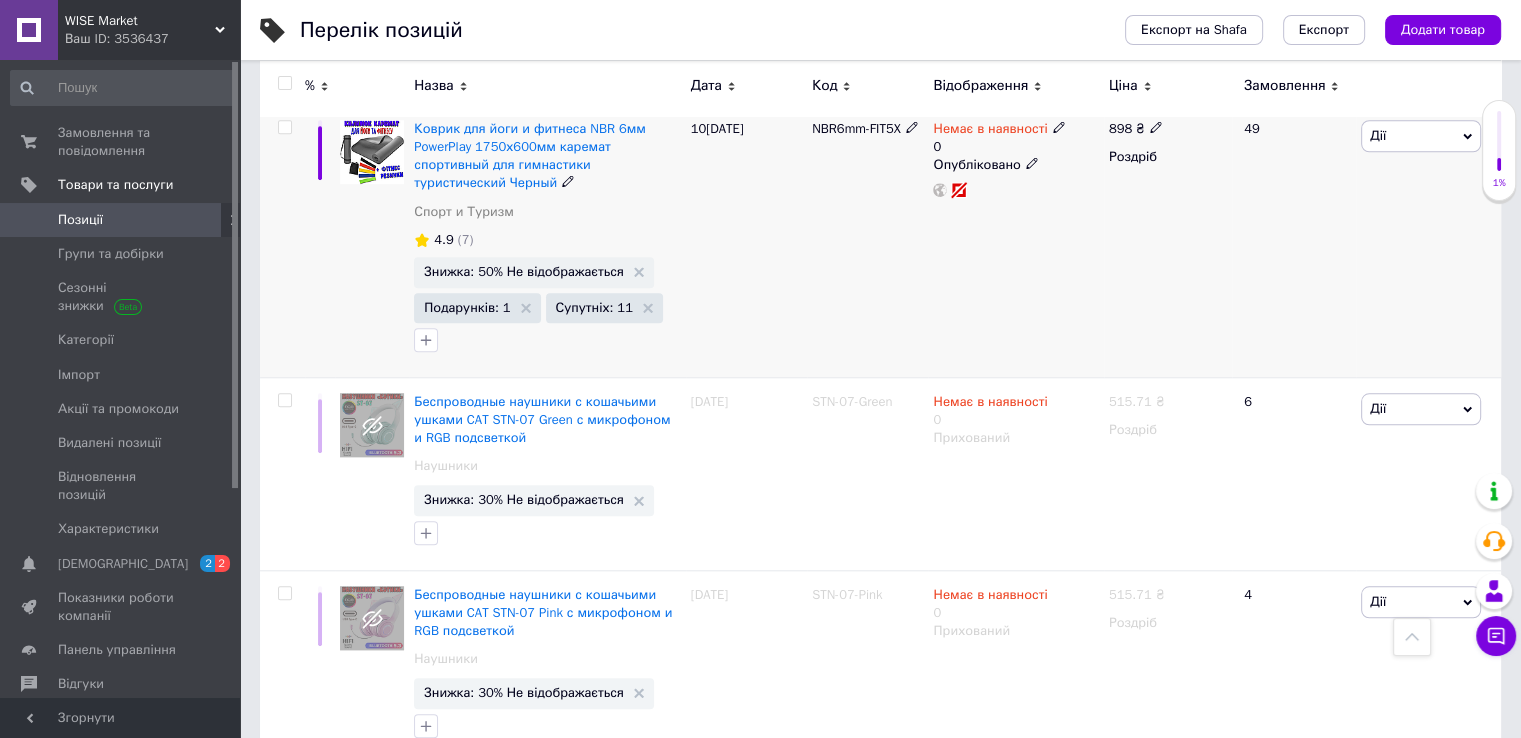scroll, scrollTop: 1600, scrollLeft: 0, axis: vertical 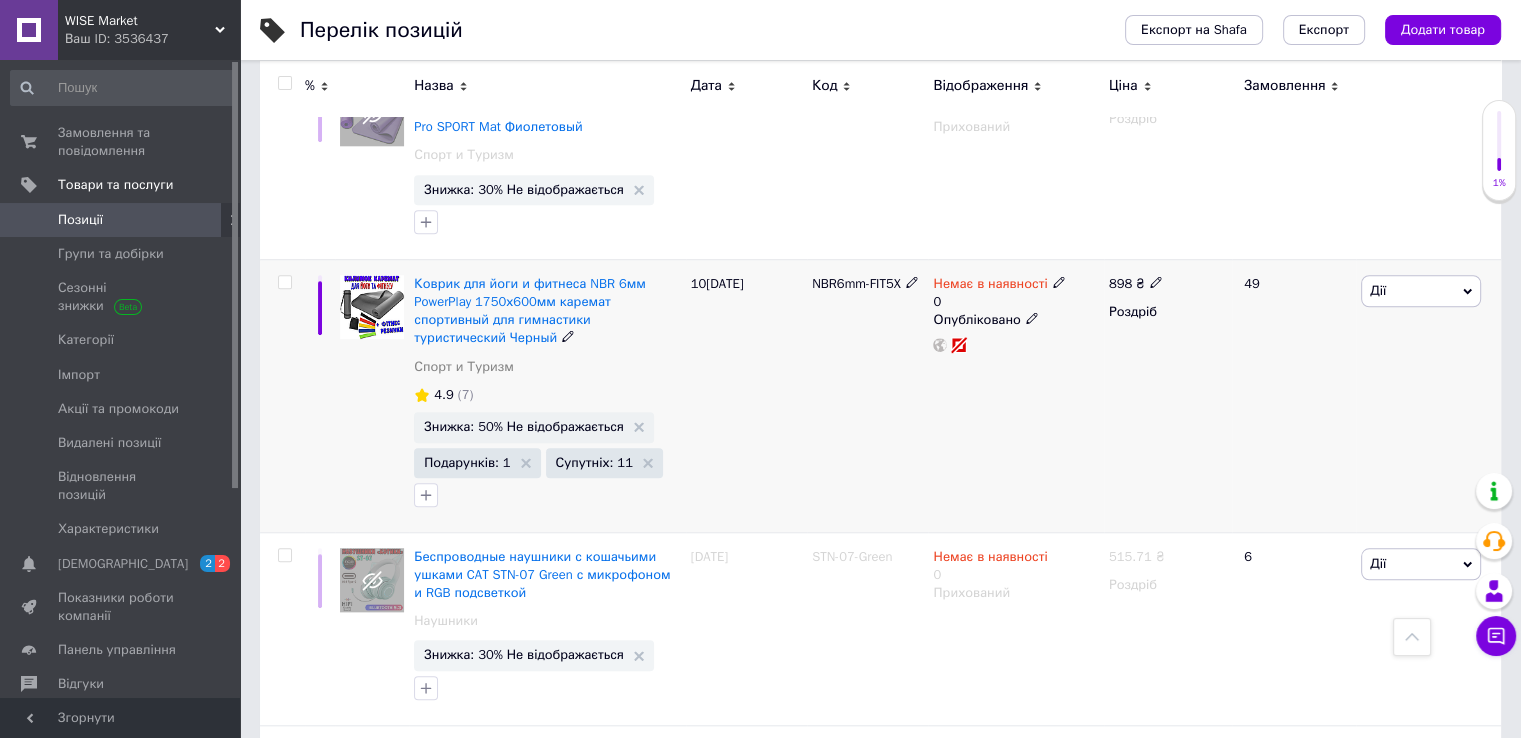 click on "Немає в наявності" at bounding box center [990, 286] 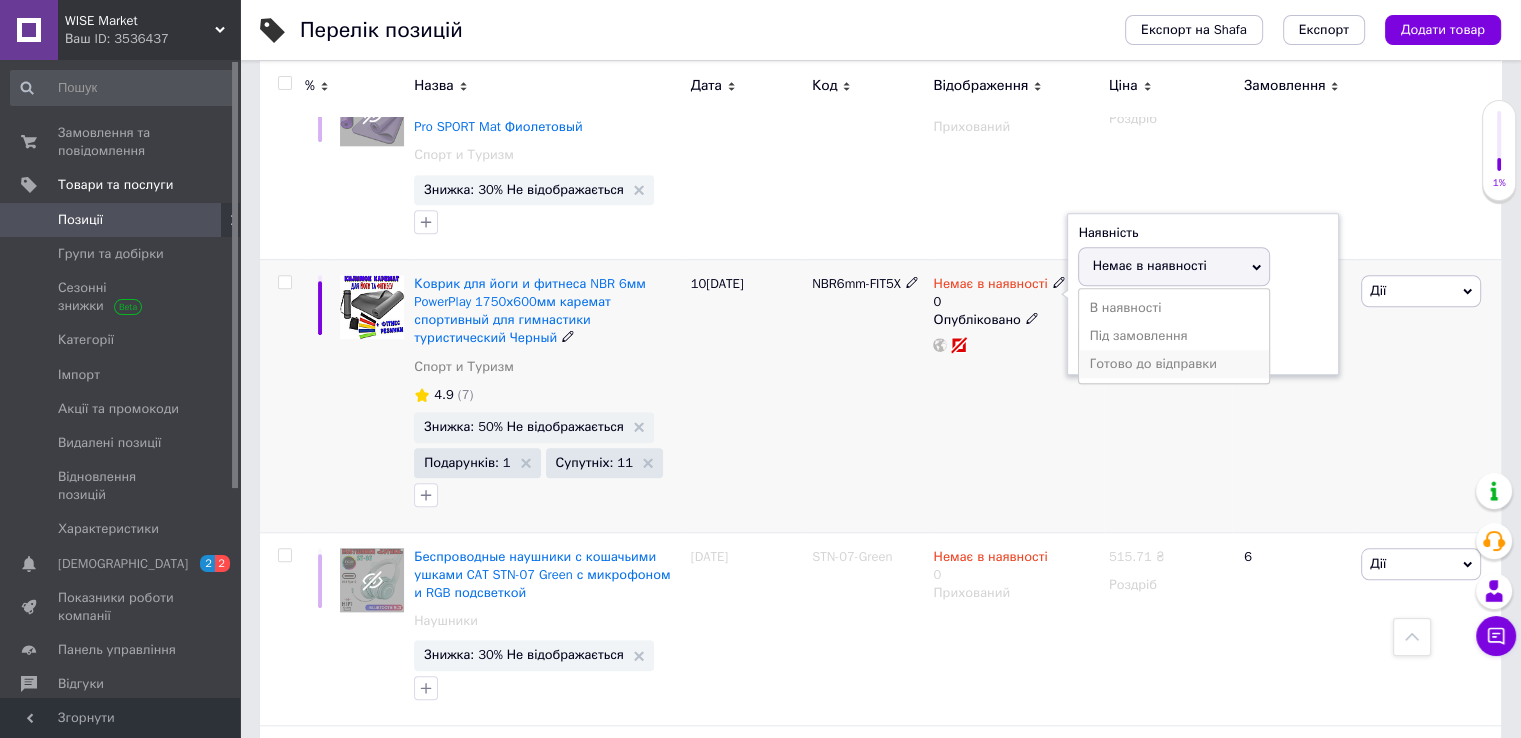 click on "Готово до відправки" at bounding box center (1174, 364) 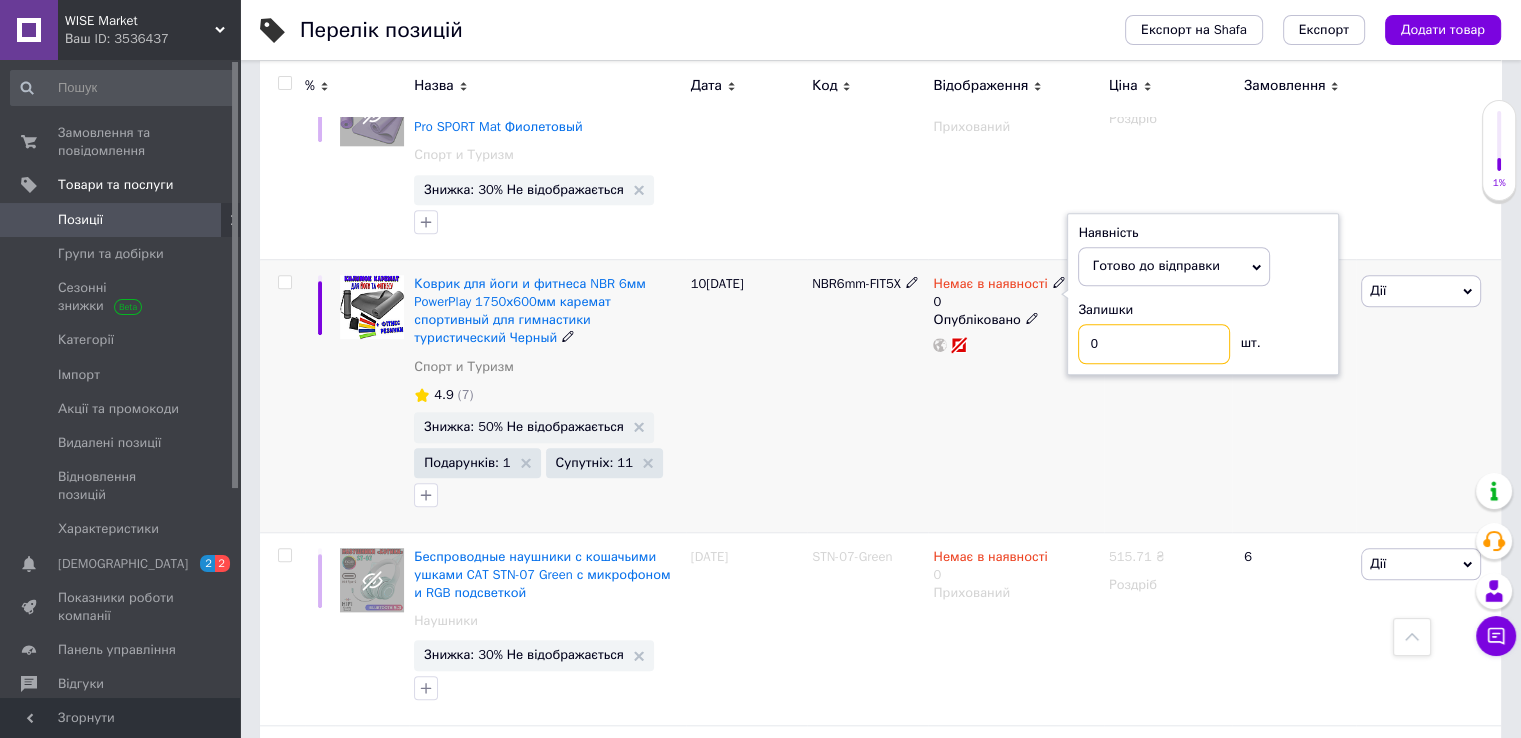 click on "0" at bounding box center [1154, 344] 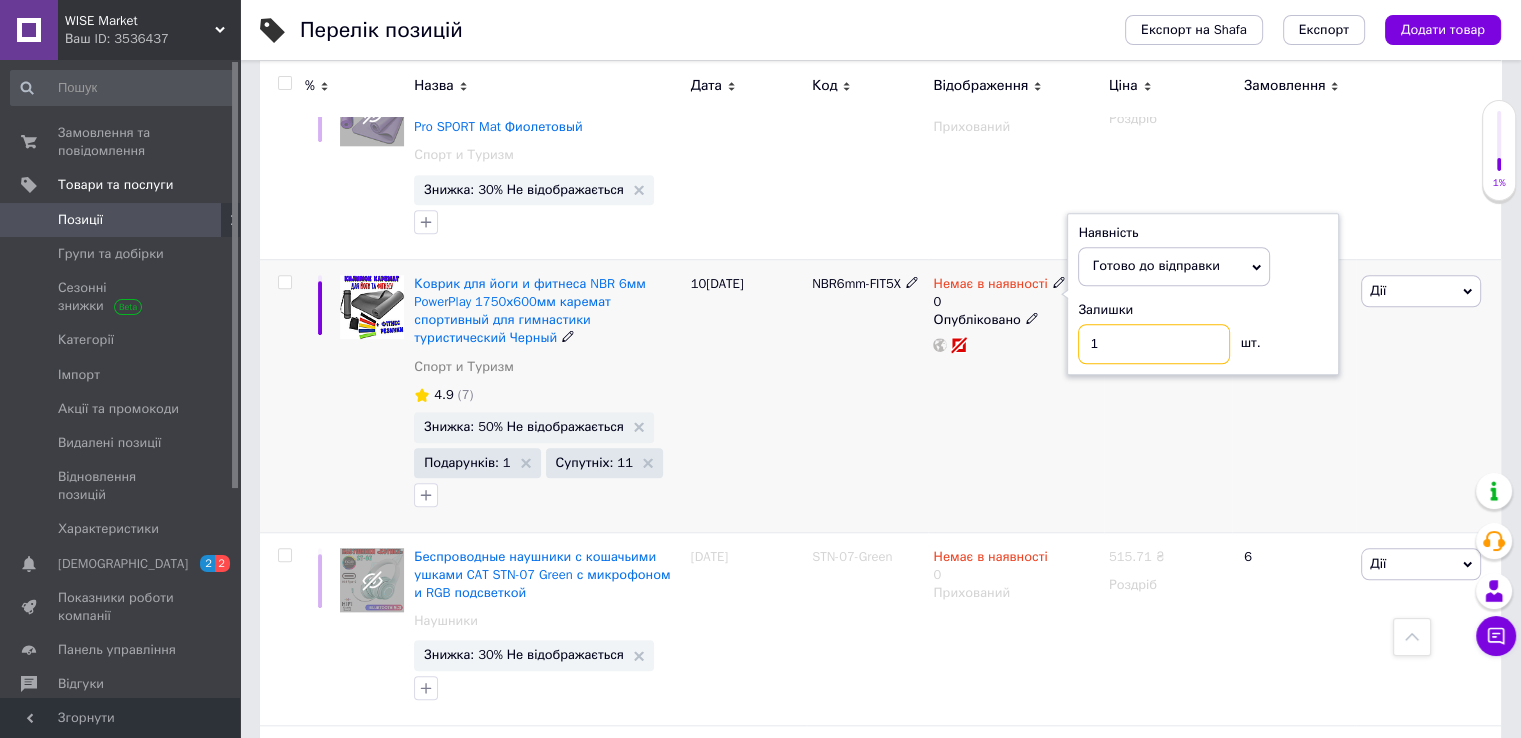 type on "1" 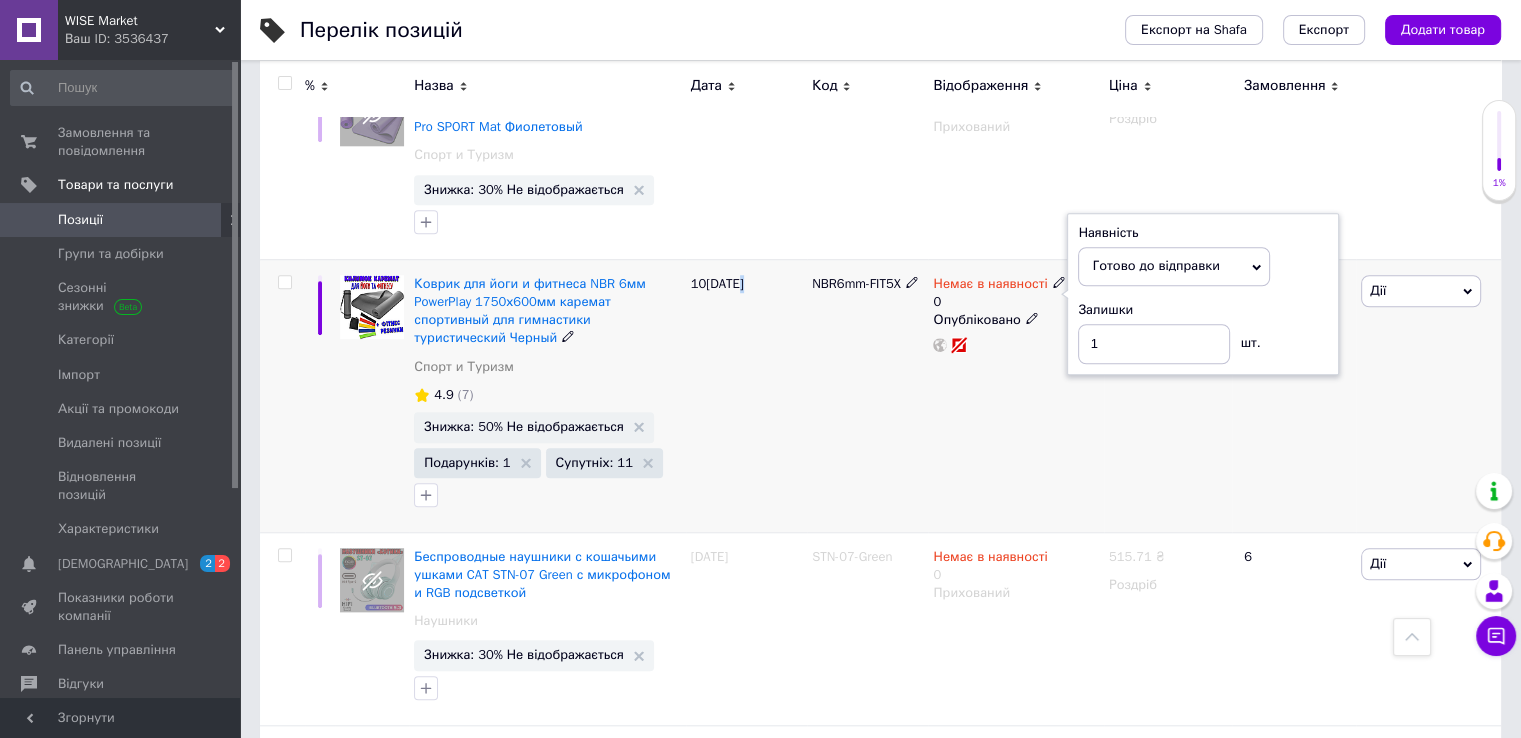click on "10[DATE]" at bounding box center [746, 395] 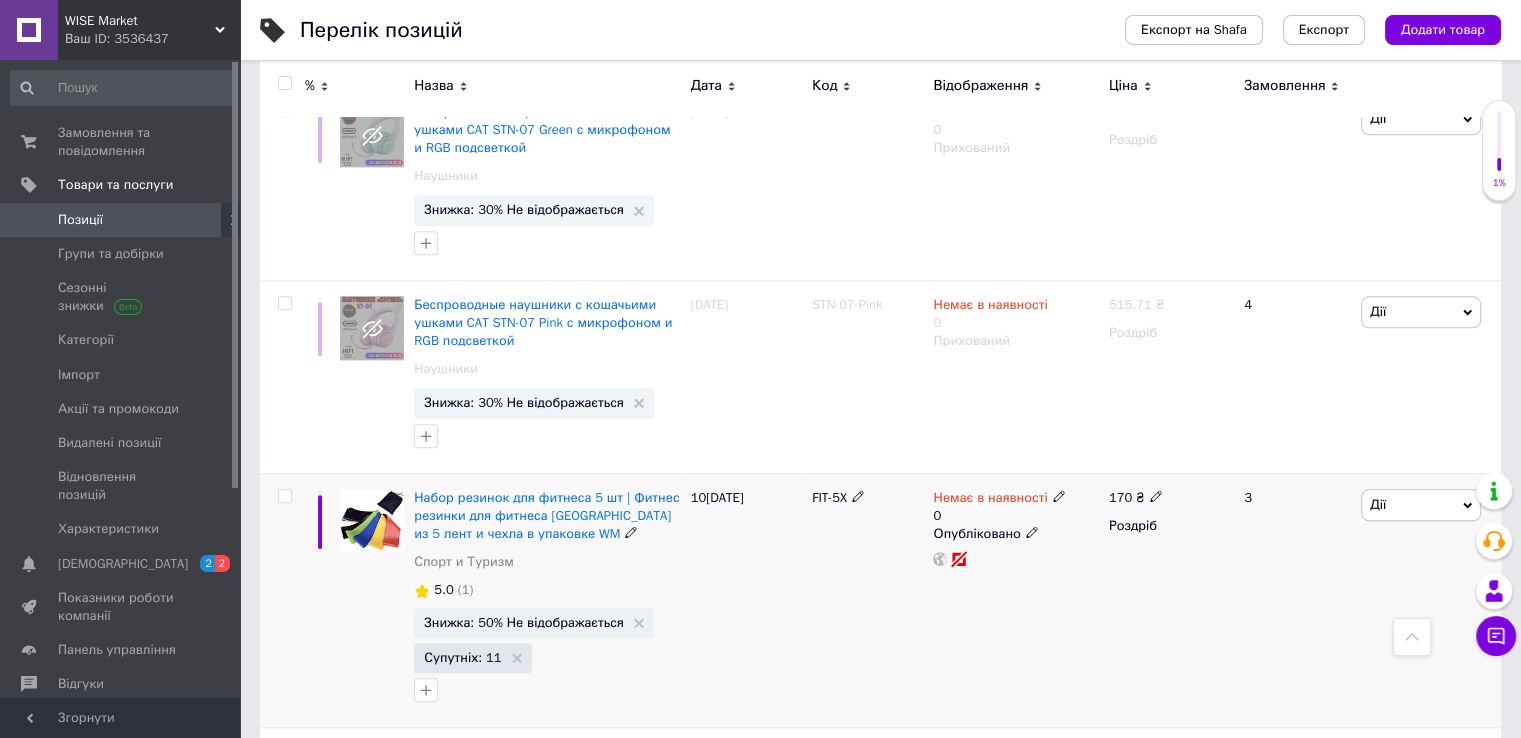 scroll, scrollTop: 2100, scrollLeft: 0, axis: vertical 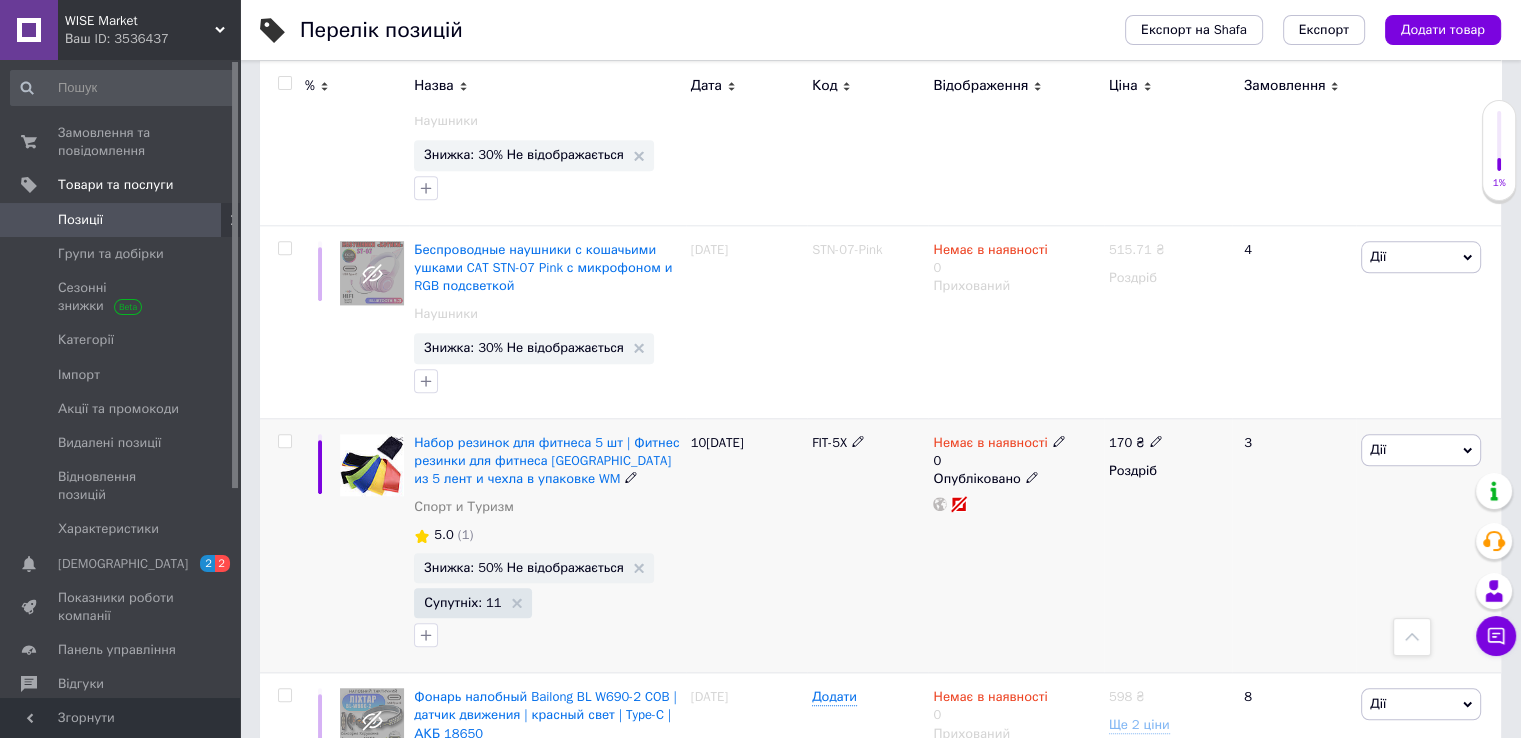 click on "Немає в наявності" at bounding box center (990, 445) 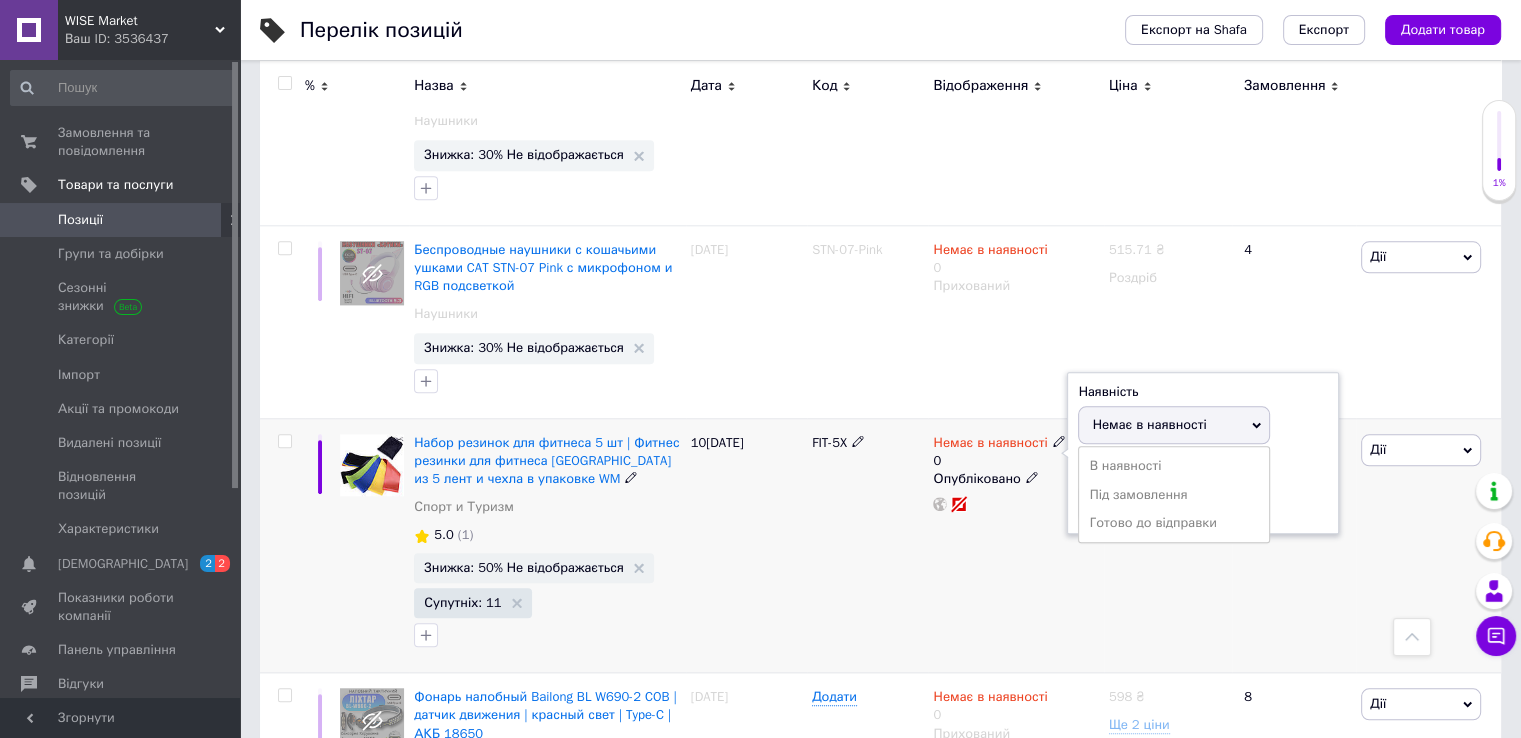 click on "В наявності Під замовлення Готово до відправки" at bounding box center (1174, 494) 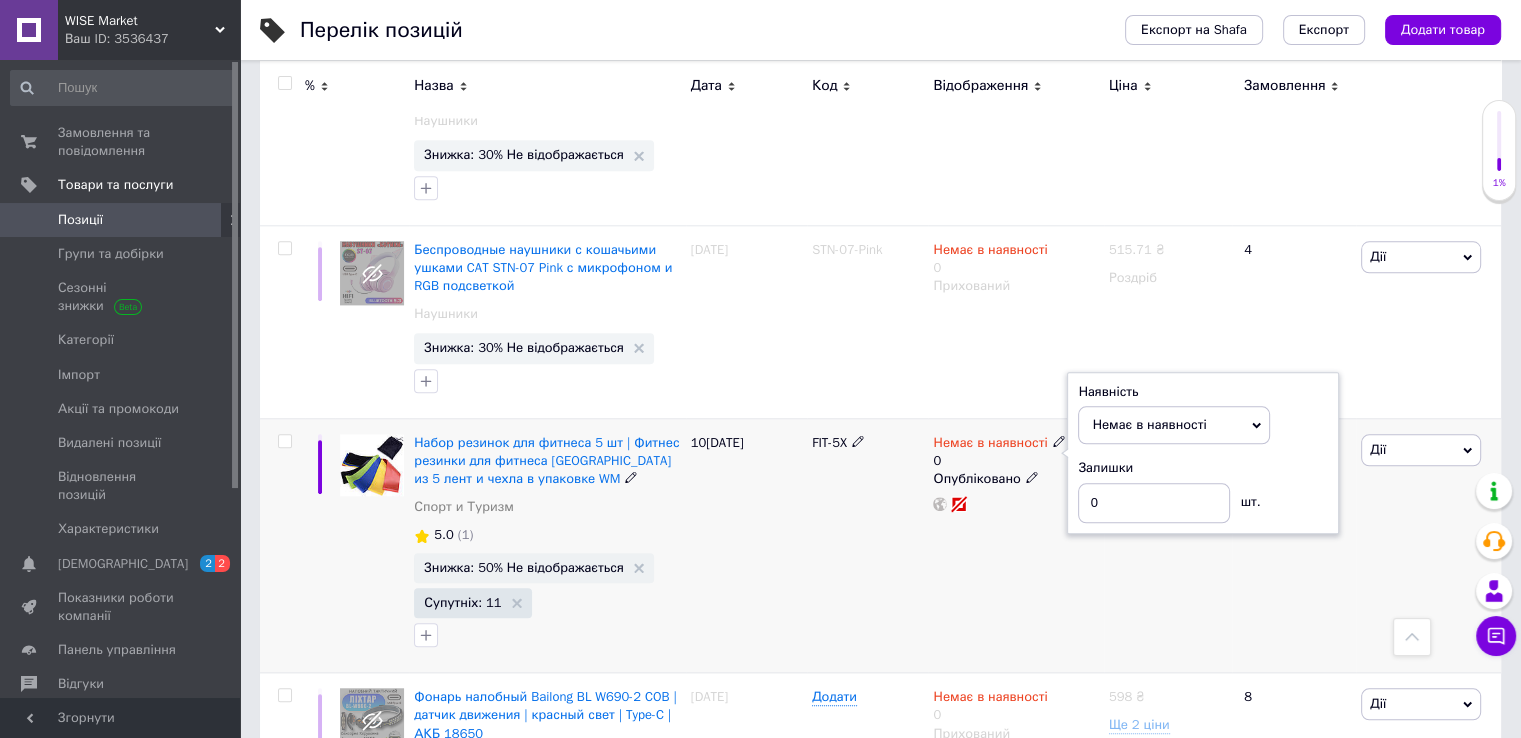 click on "Немає в наявності" at bounding box center [1174, 425] 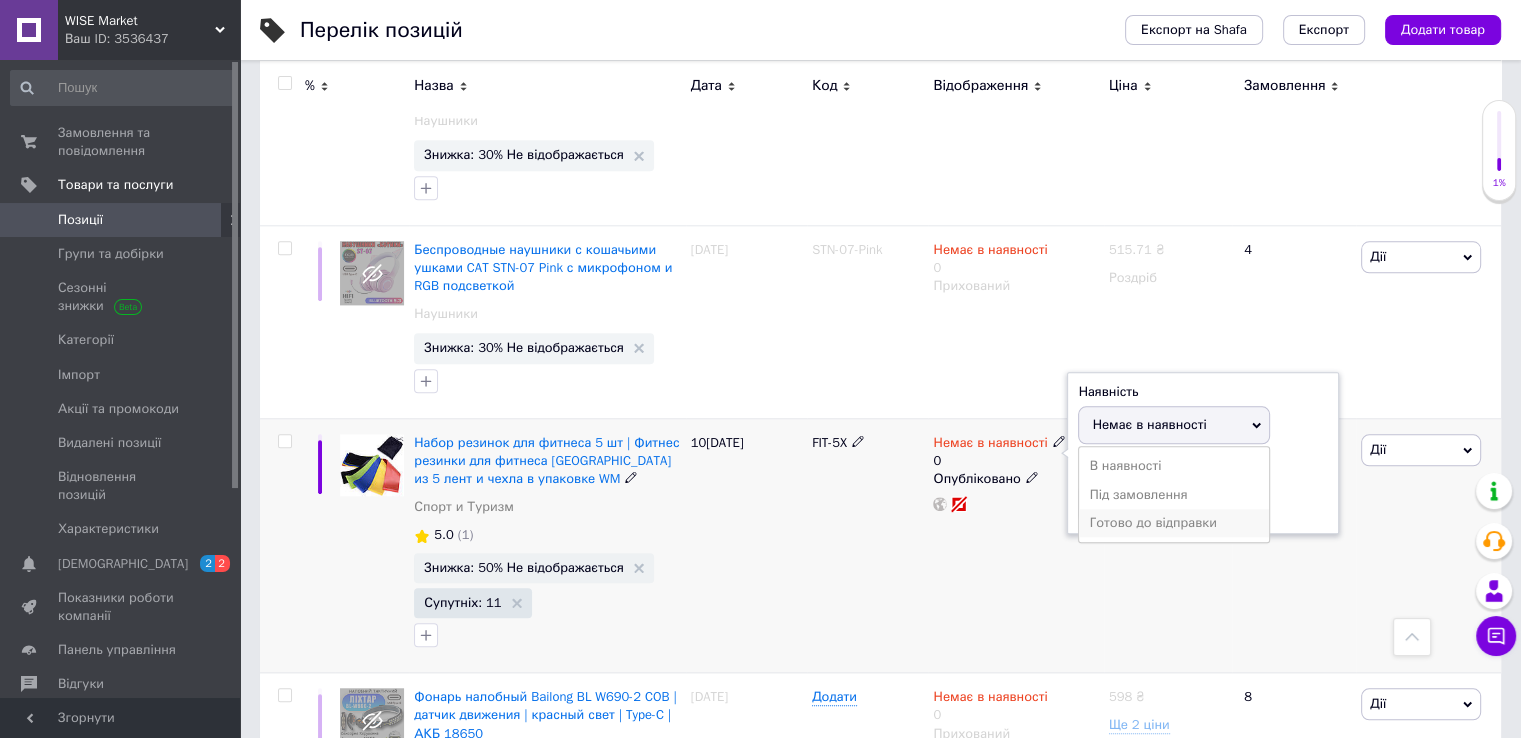 click on "Готово до відправки" at bounding box center [1174, 523] 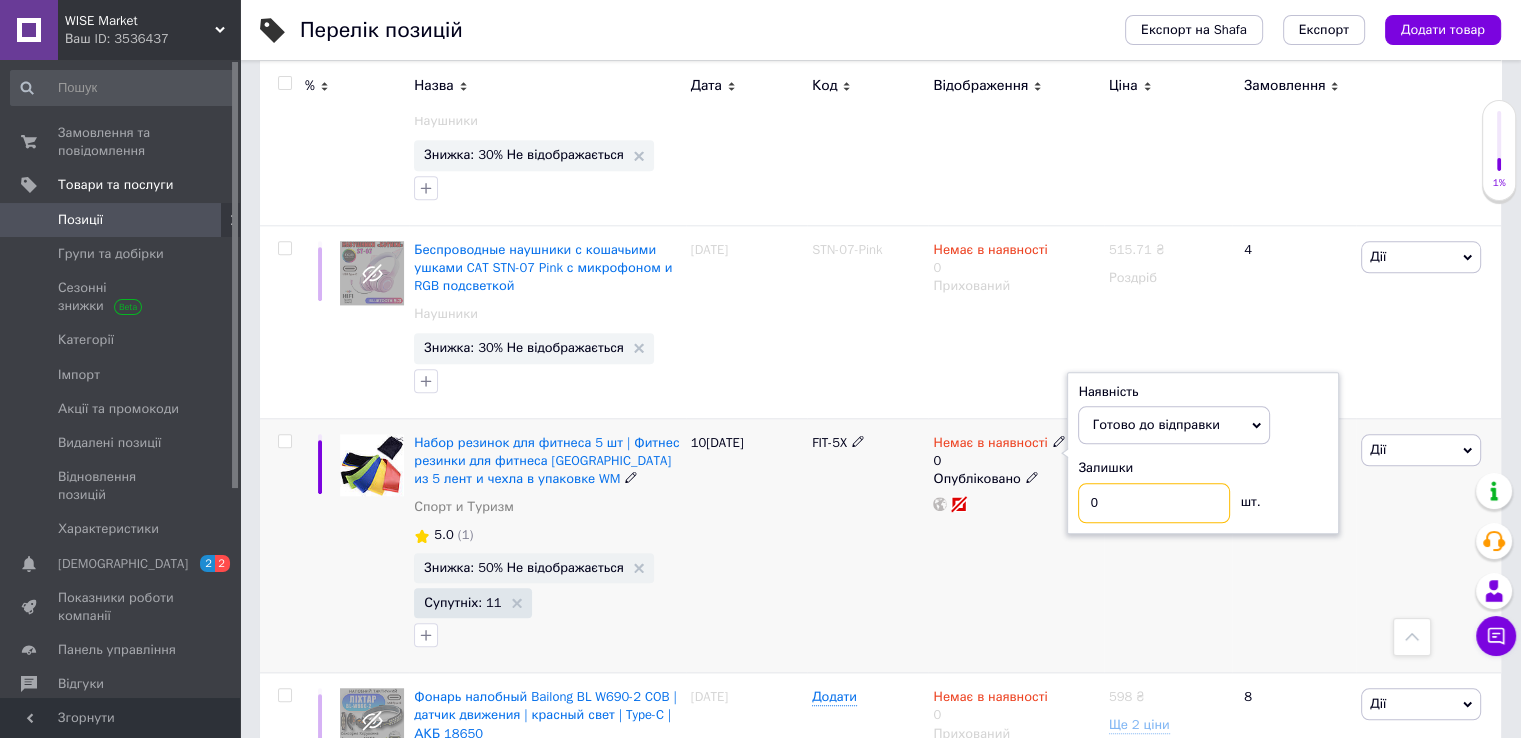click on "0" at bounding box center [1154, 503] 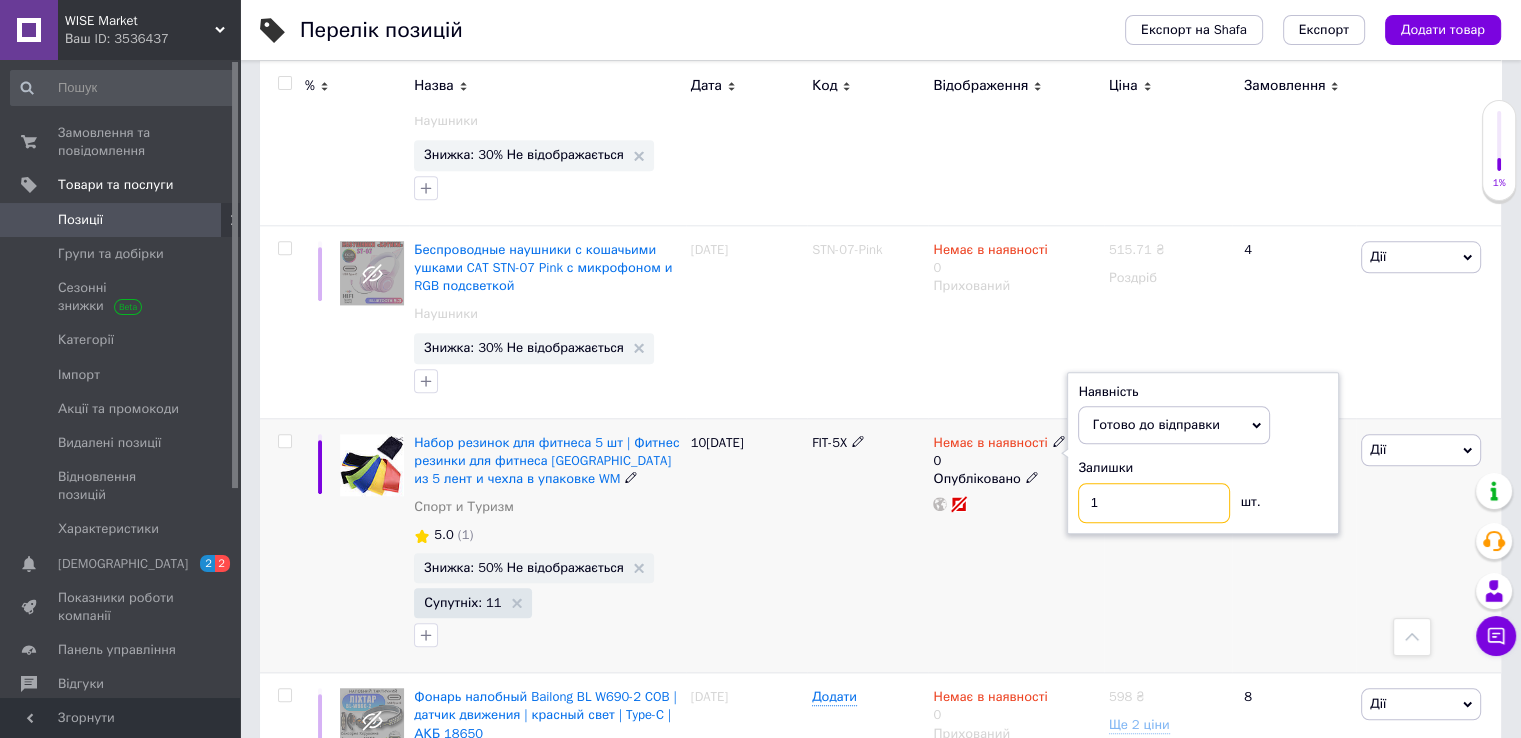 type on "1" 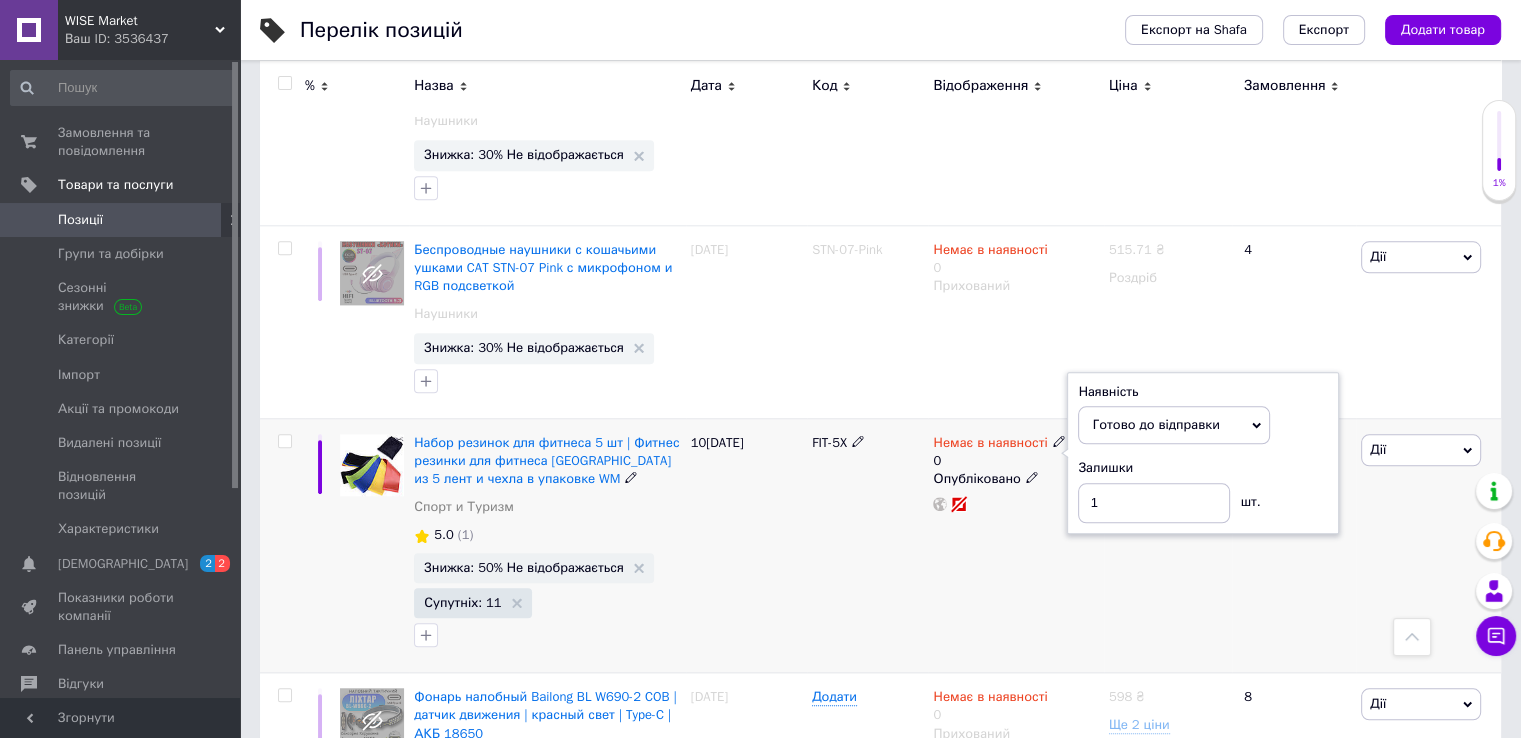 click on "FIT-5X" at bounding box center (867, 545) 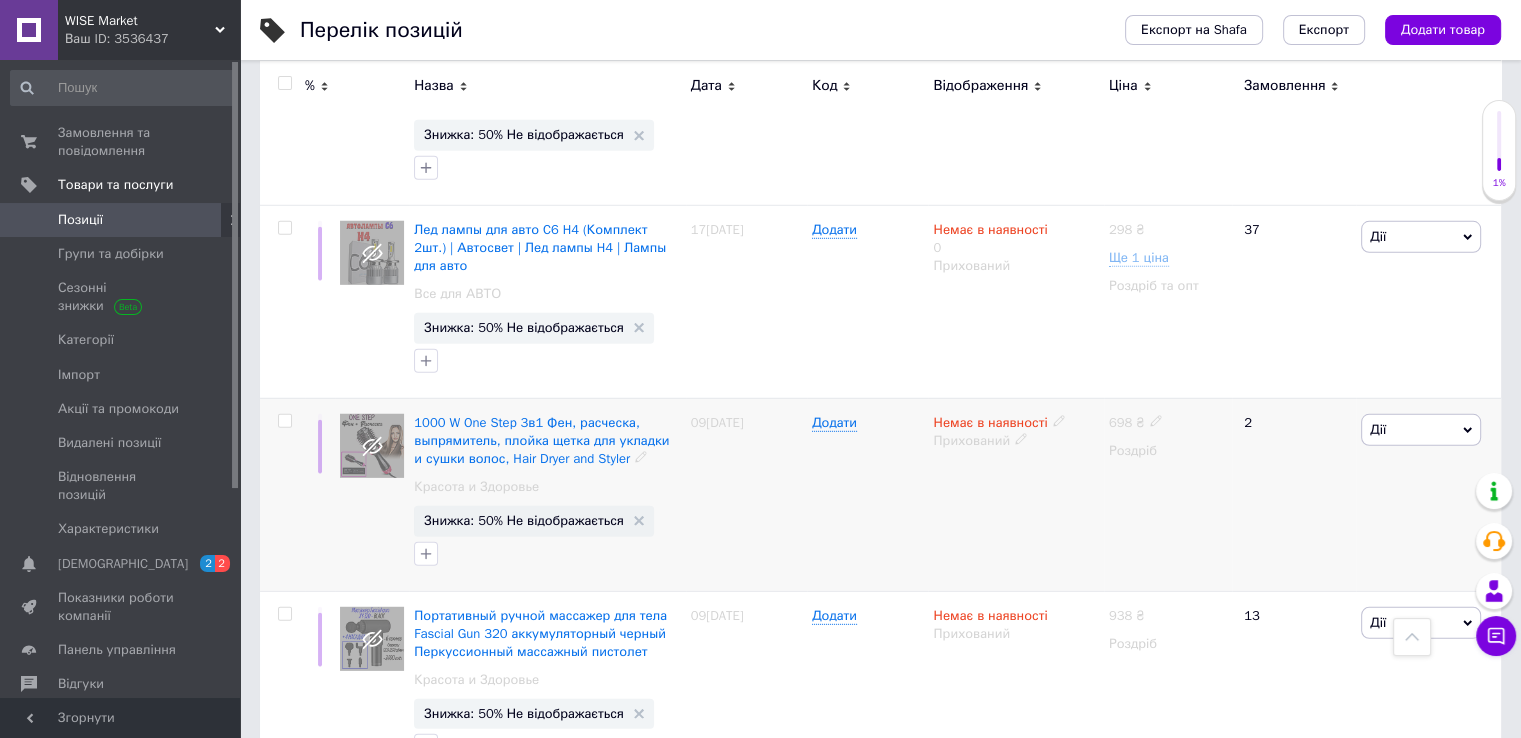 scroll, scrollTop: 5826, scrollLeft: 0, axis: vertical 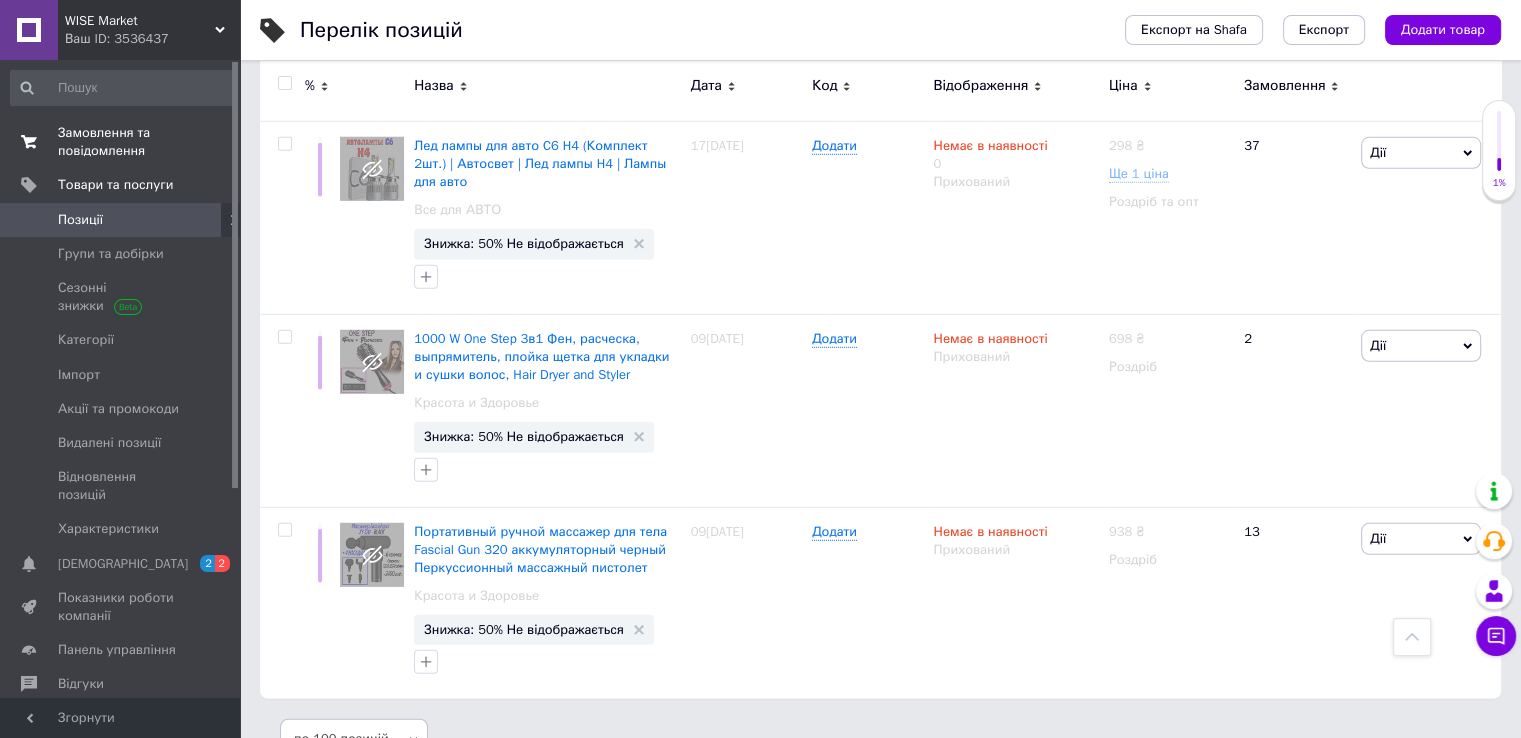 click on "Замовлення та повідомлення" at bounding box center (121, 142) 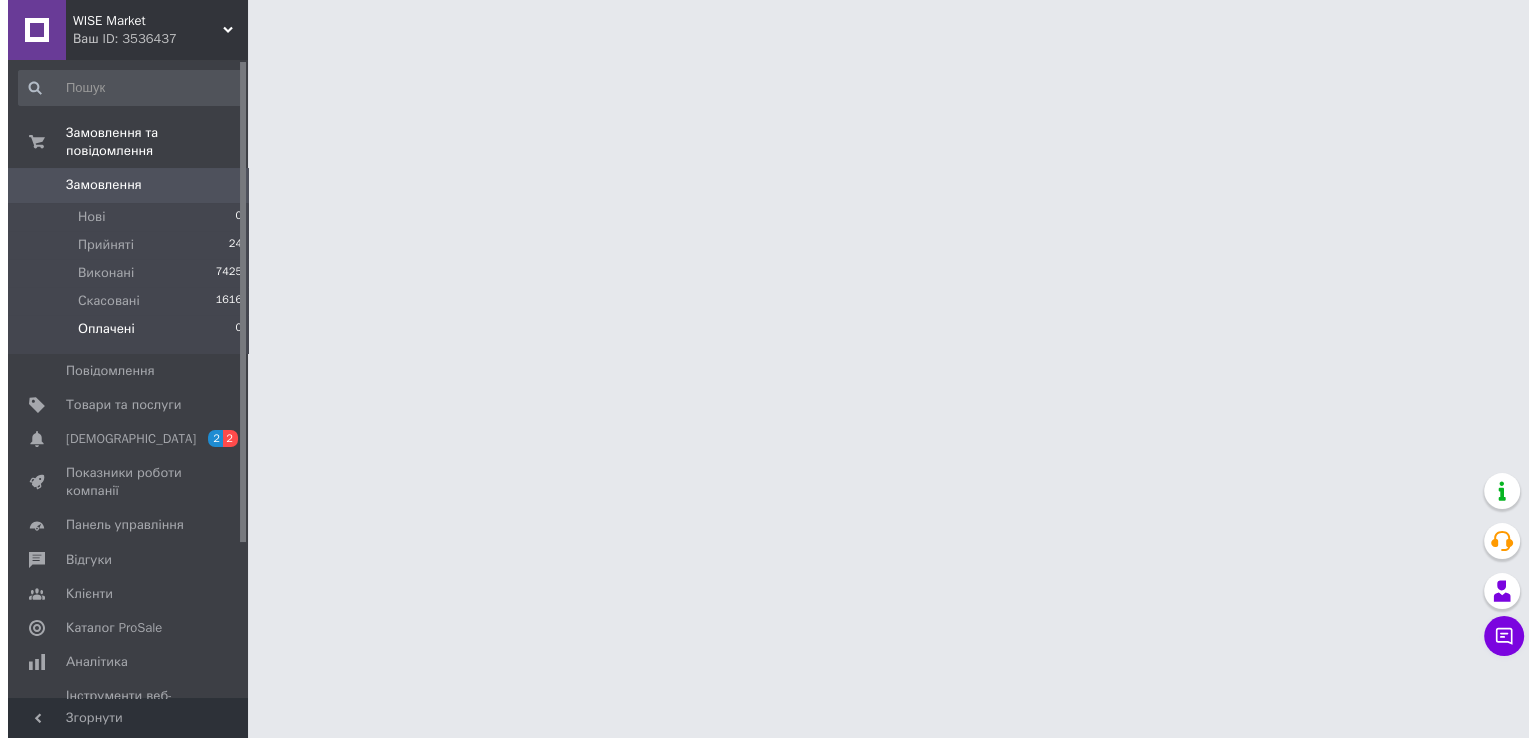 scroll, scrollTop: 0, scrollLeft: 0, axis: both 